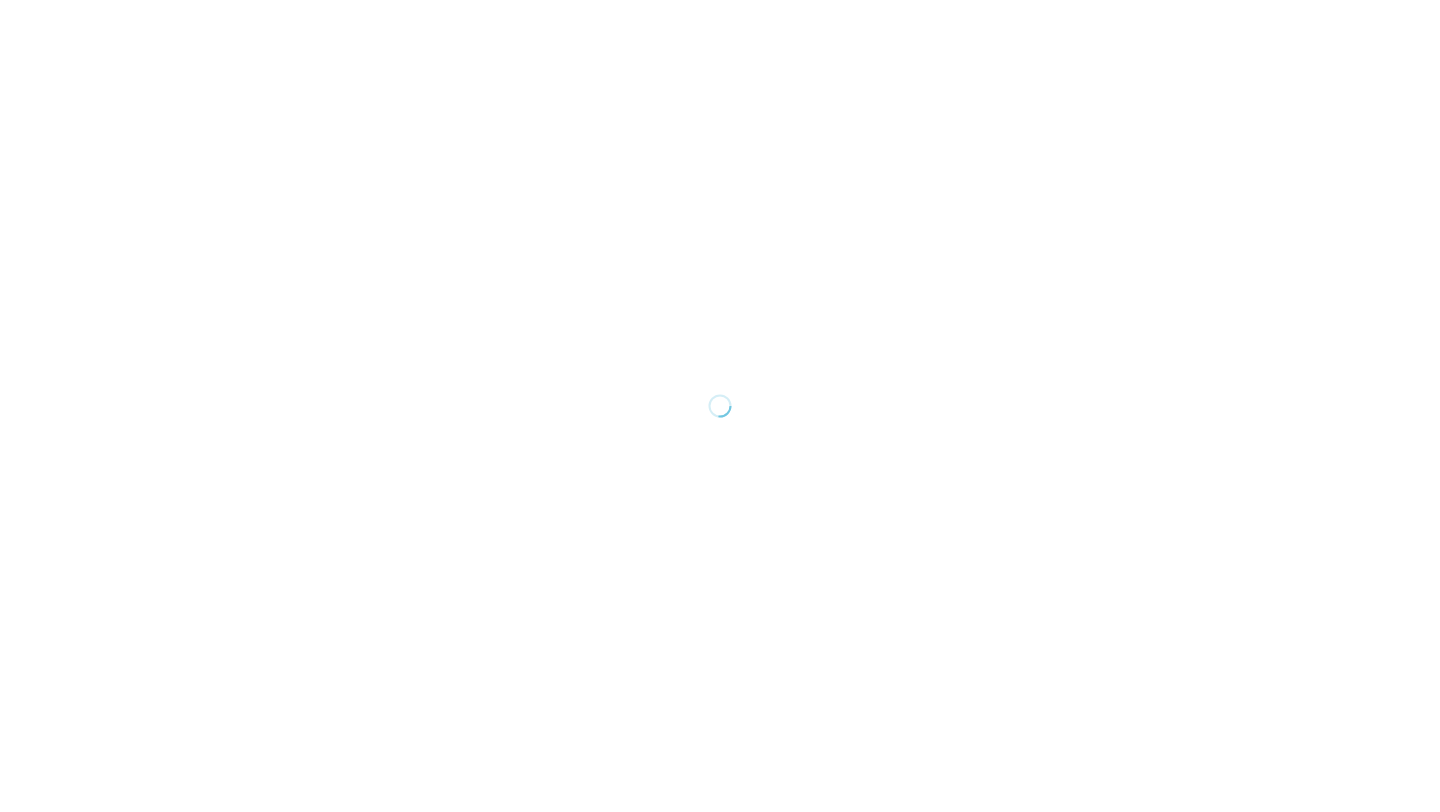 scroll, scrollTop: 0, scrollLeft: 0, axis: both 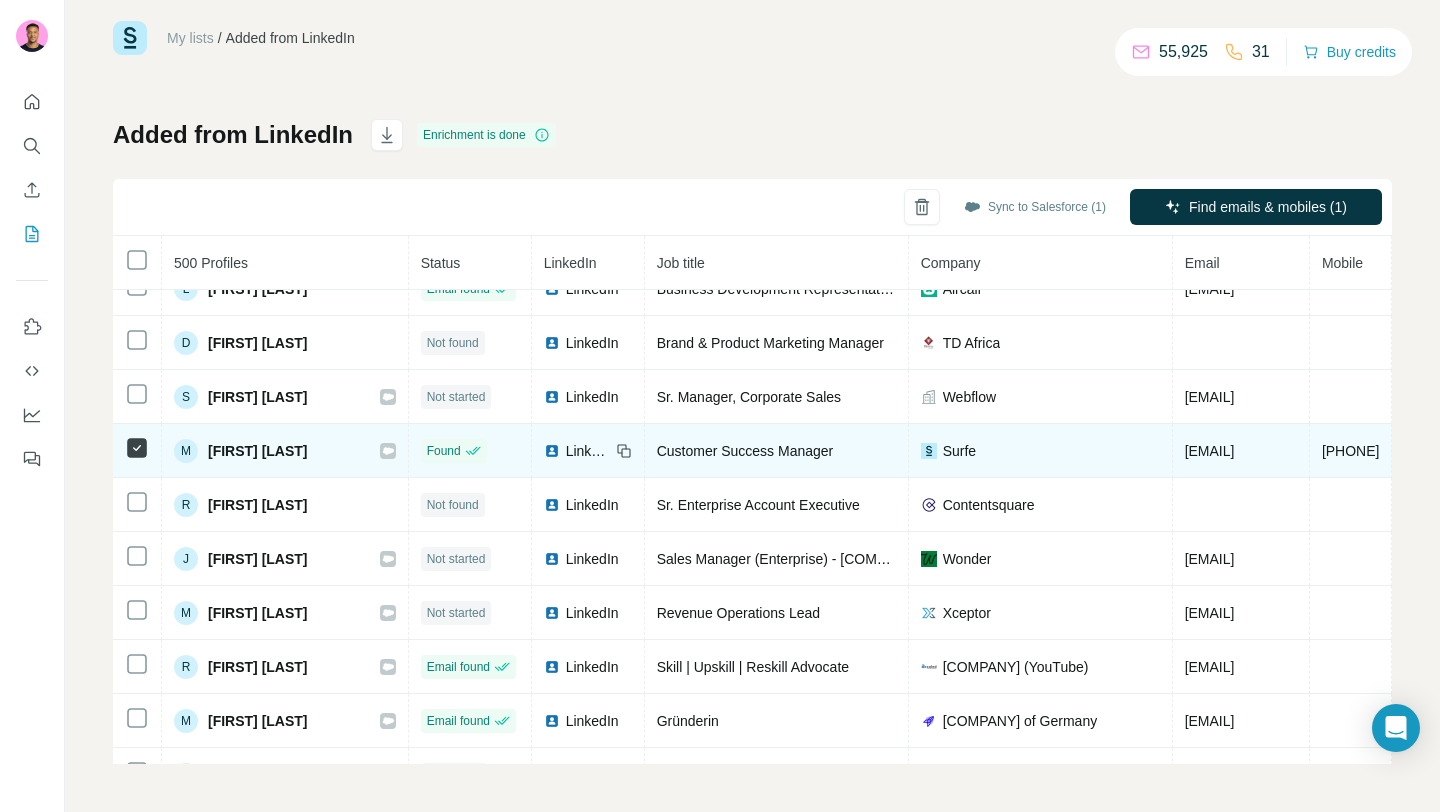 click 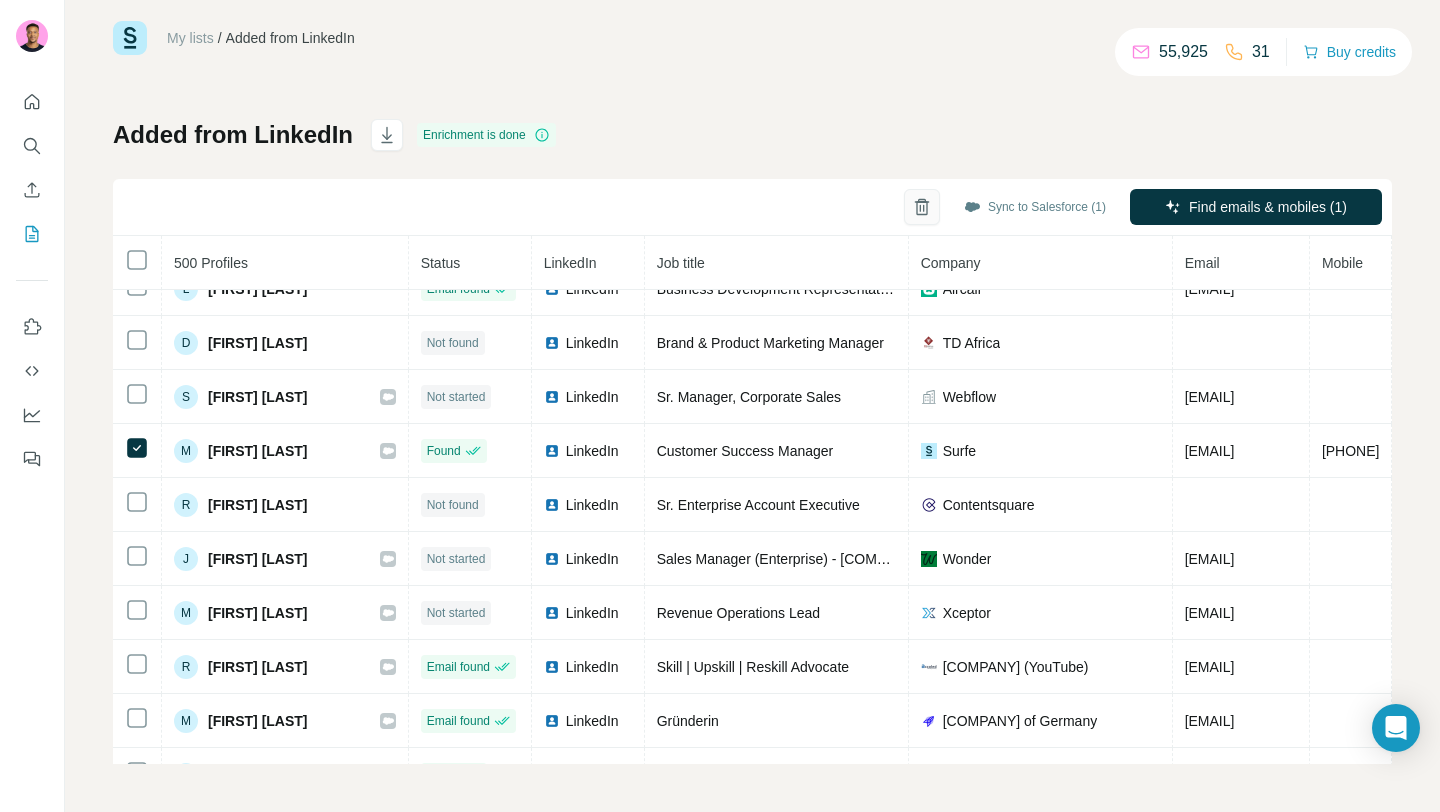 click 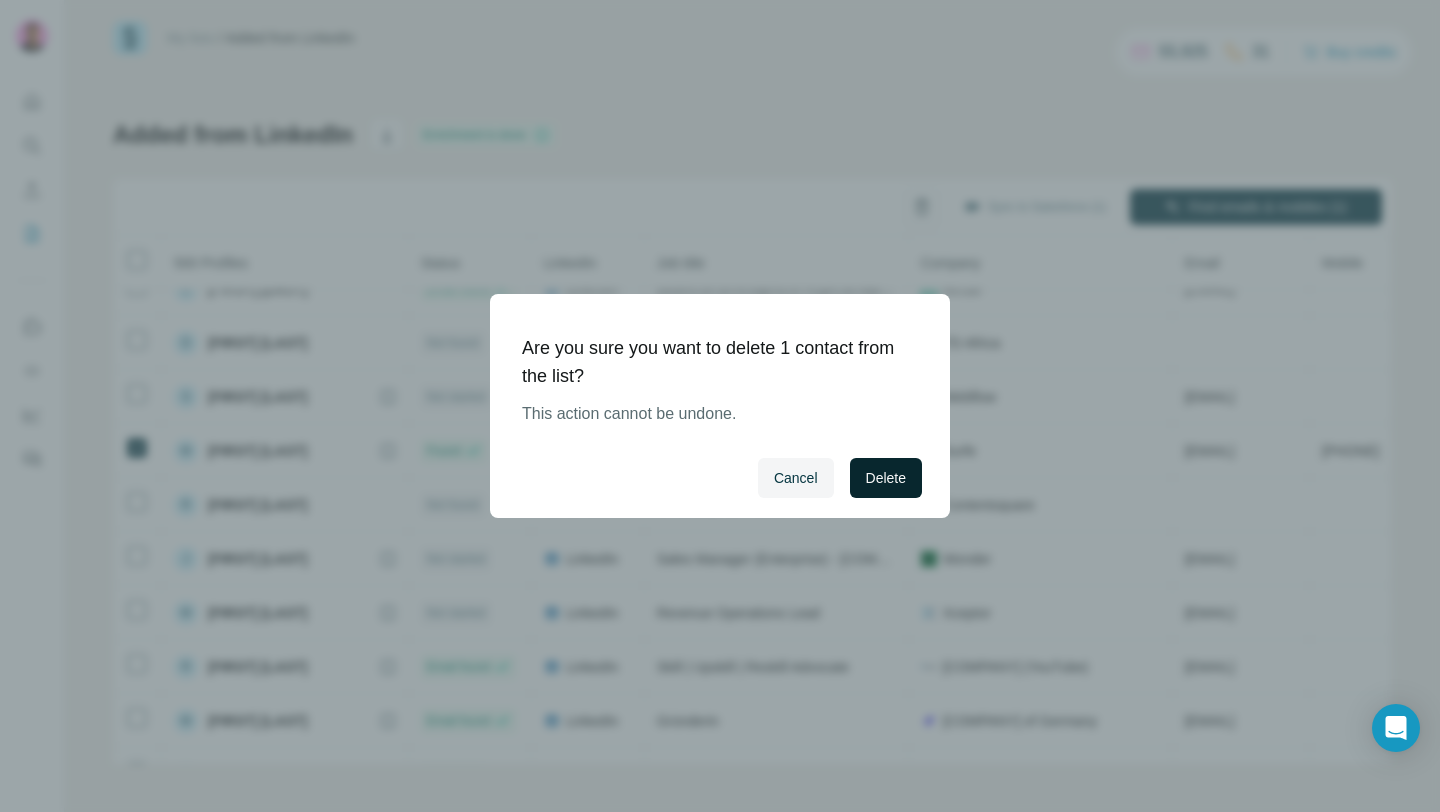 click on "Delete" at bounding box center [886, 478] 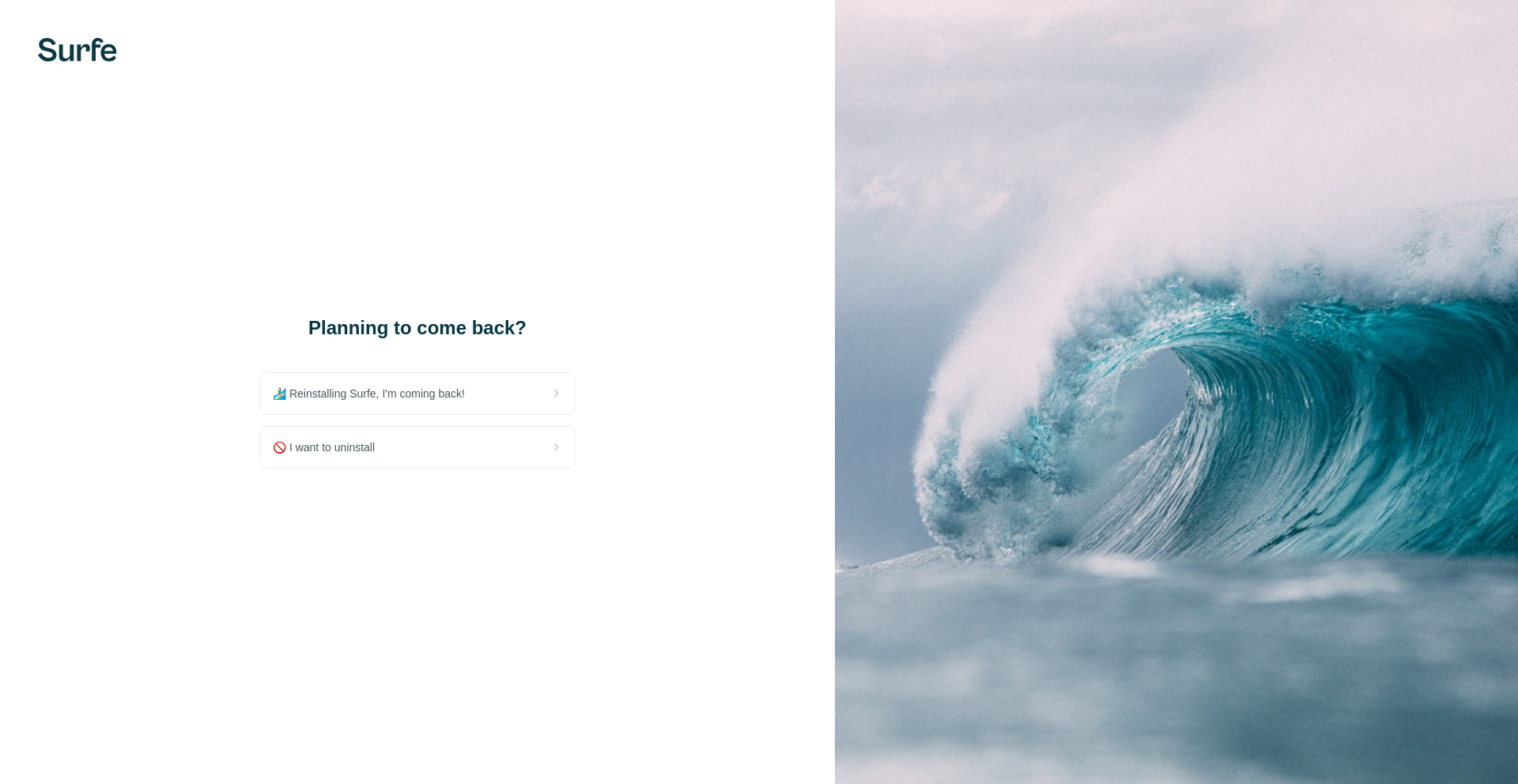 scroll, scrollTop: 0, scrollLeft: 0, axis: both 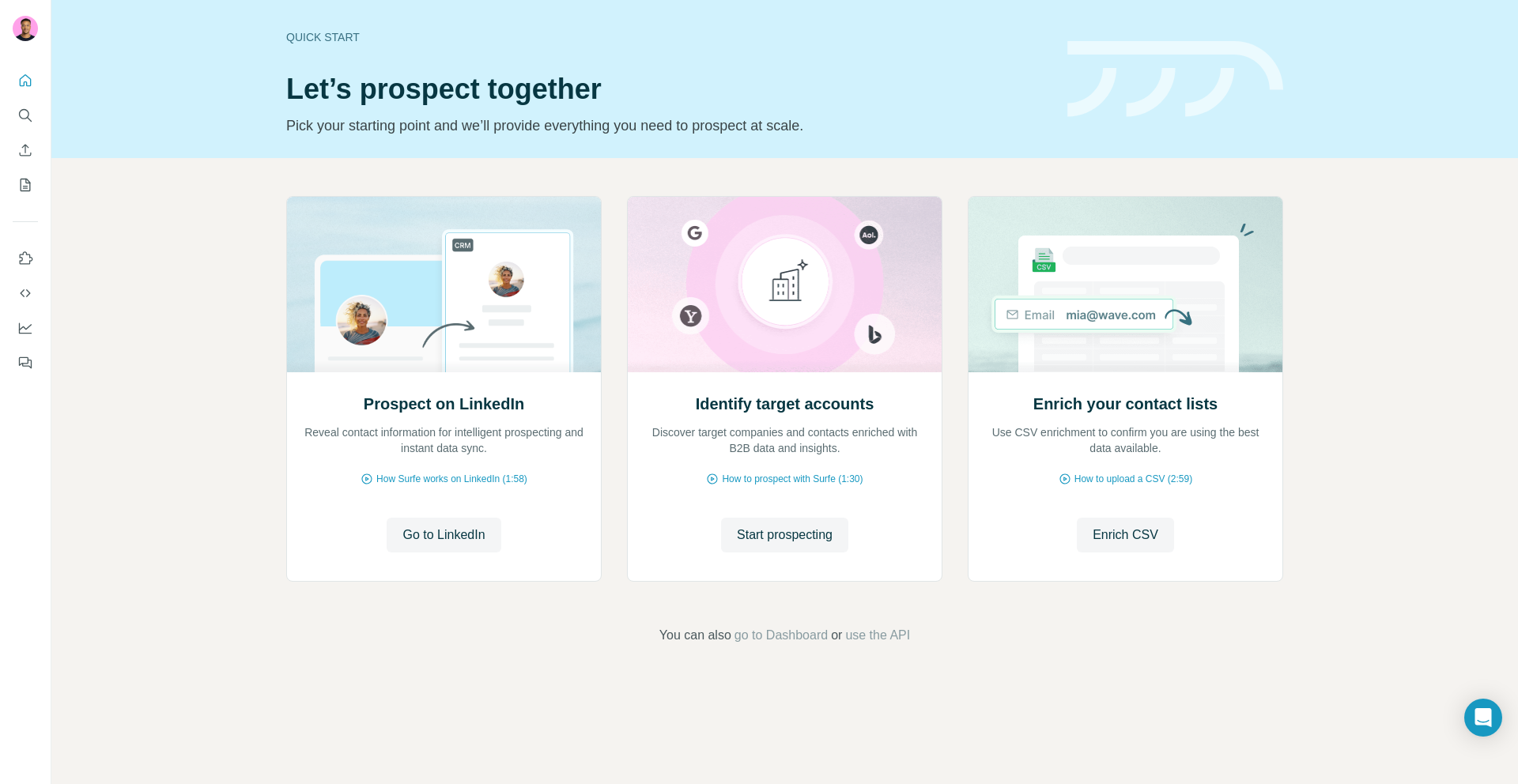 click on "Prospect on LinkedIn Reveal contact information for intelligent prospecting and instant data sync. How Surfe works on LinkedIn (1:58) Go to LinkedIn Go to LinkedIn Identify target accounts Discover target companies and contacts enriched with B2B data and insights. How to prospect with Surfe (1:30) Start prospecting Start prospecting Enrich your contact lists Use CSV enrichment to confirm you are using the best data available. How to upload a CSV (2:59) Enrich CSV Enrich CSV You can also go to Dashboard or use the API" at bounding box center (784, 420) 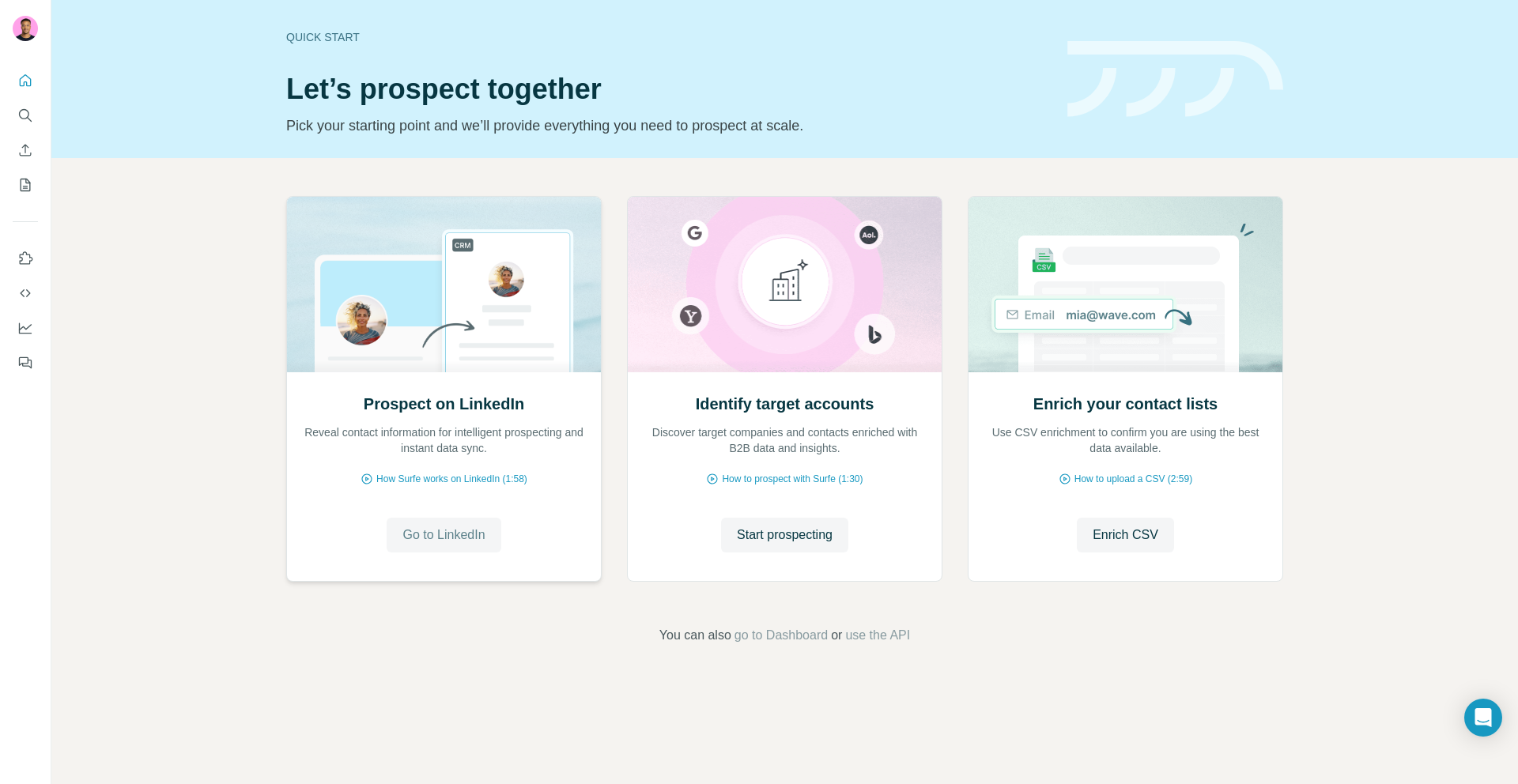click on "Go to LinkedIn" at bounding box center [444, 535] 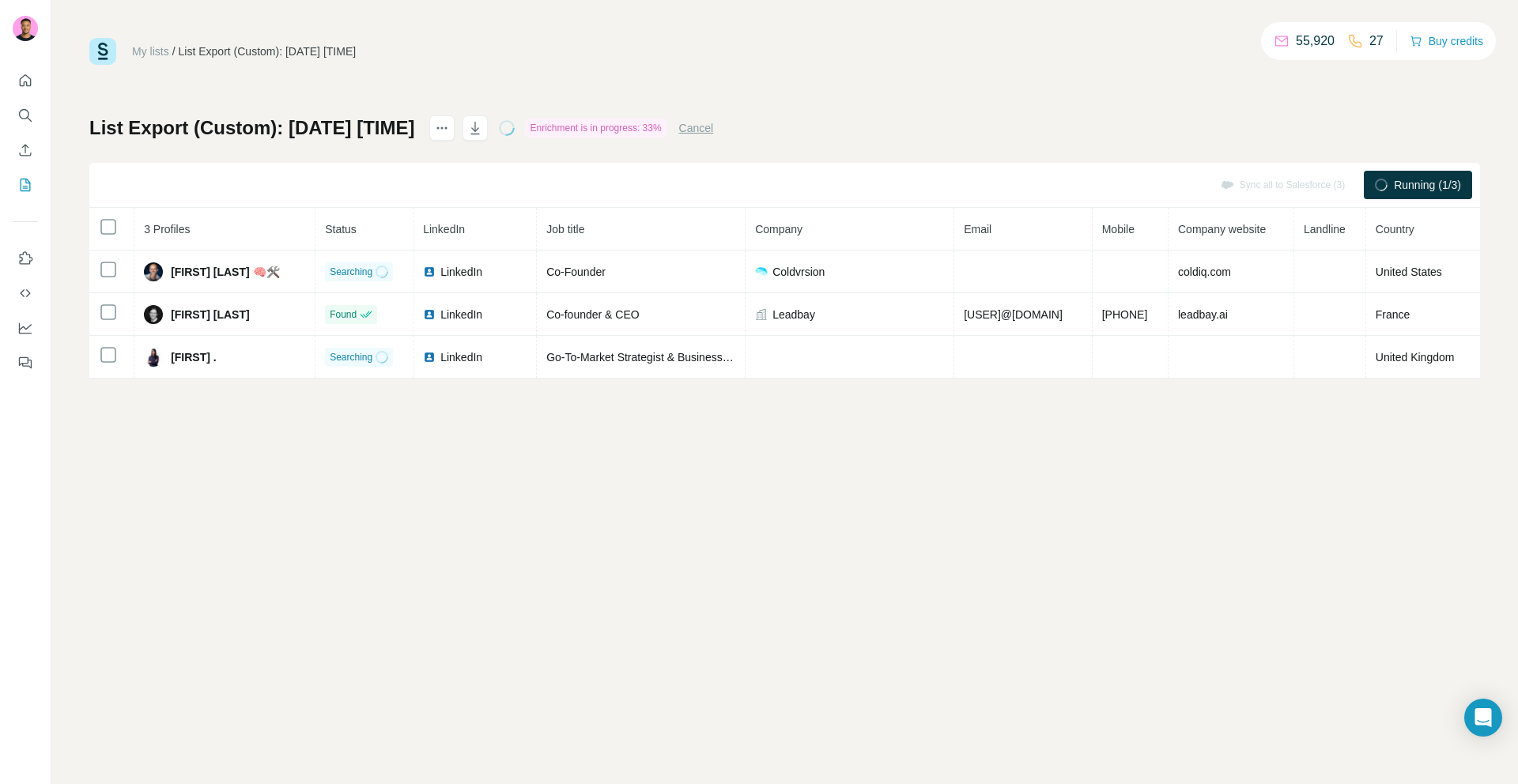 scroll, scrollTop: 0, scrollLeft: 0, axis: both 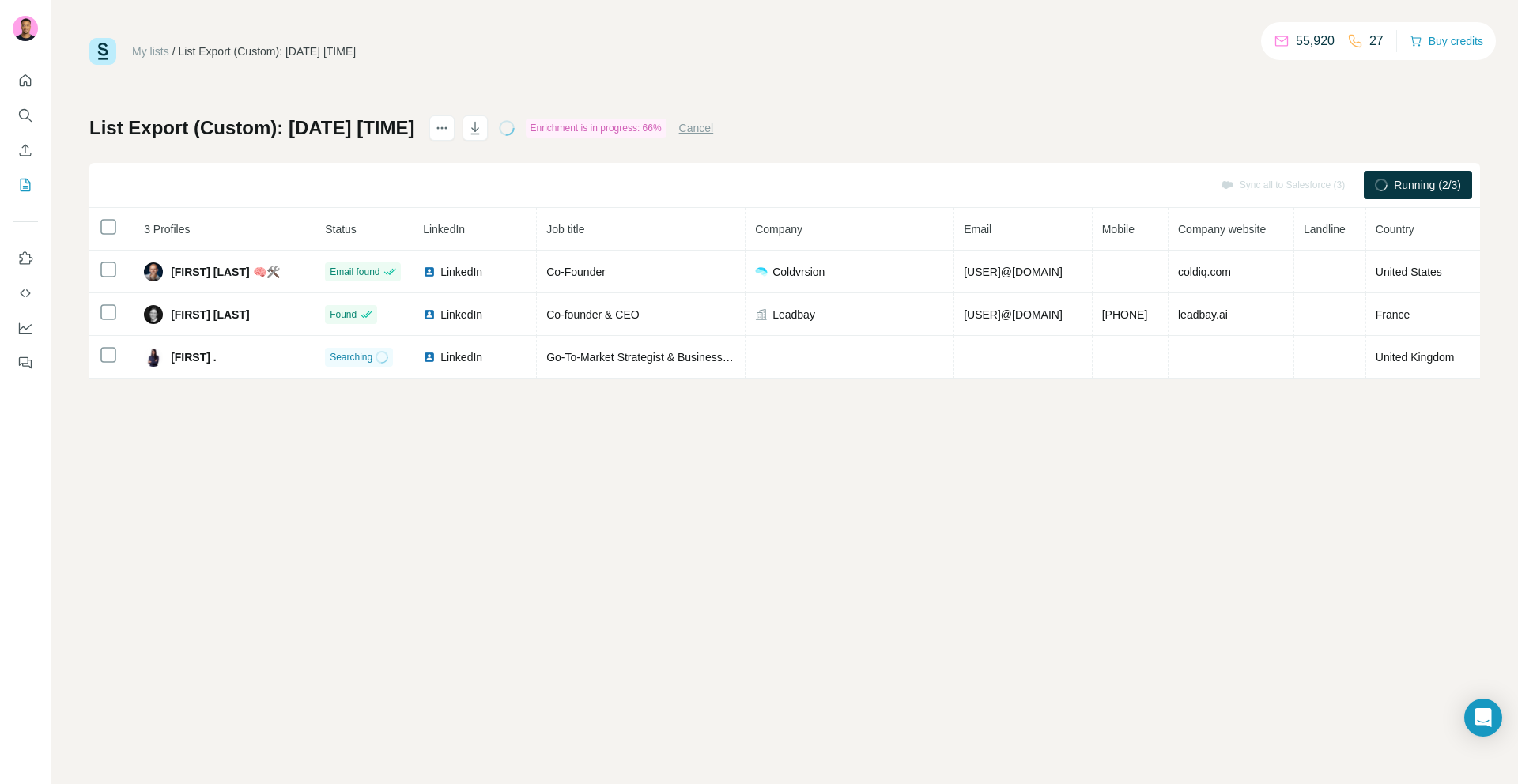 click on "Quota exceeded, clearing jam_ephemeral_events_host-network-events item
My lists / List Export (Custom): [DATE] [TIME] 55,920 27 Buy credits List Export (Custom): [DATE] [TIME] Enrichment is in progress: 66% Cancel Sync all to Salesforce (3) Running (2/3) 3 Profiles Status LinkedIn Job title Company Email Mobile Company website Landline Country [FIRST] [LAST] 🧠🛠️ Email found LinkedIn Co-Founder [COMPANY] [USER]@[DOMAIN] [DOMAIN] United States [FIRST] [LAST] Found LinkedIn Co-founder & CEO [COMPANY] [USER]@[DOMAIN] [PHONE] [DOMAIN] France [FIRST] . Searching LinkedIn Go-To-Market Strategist & Business Consultant United Kingdom" at bounding box center (784, 392) 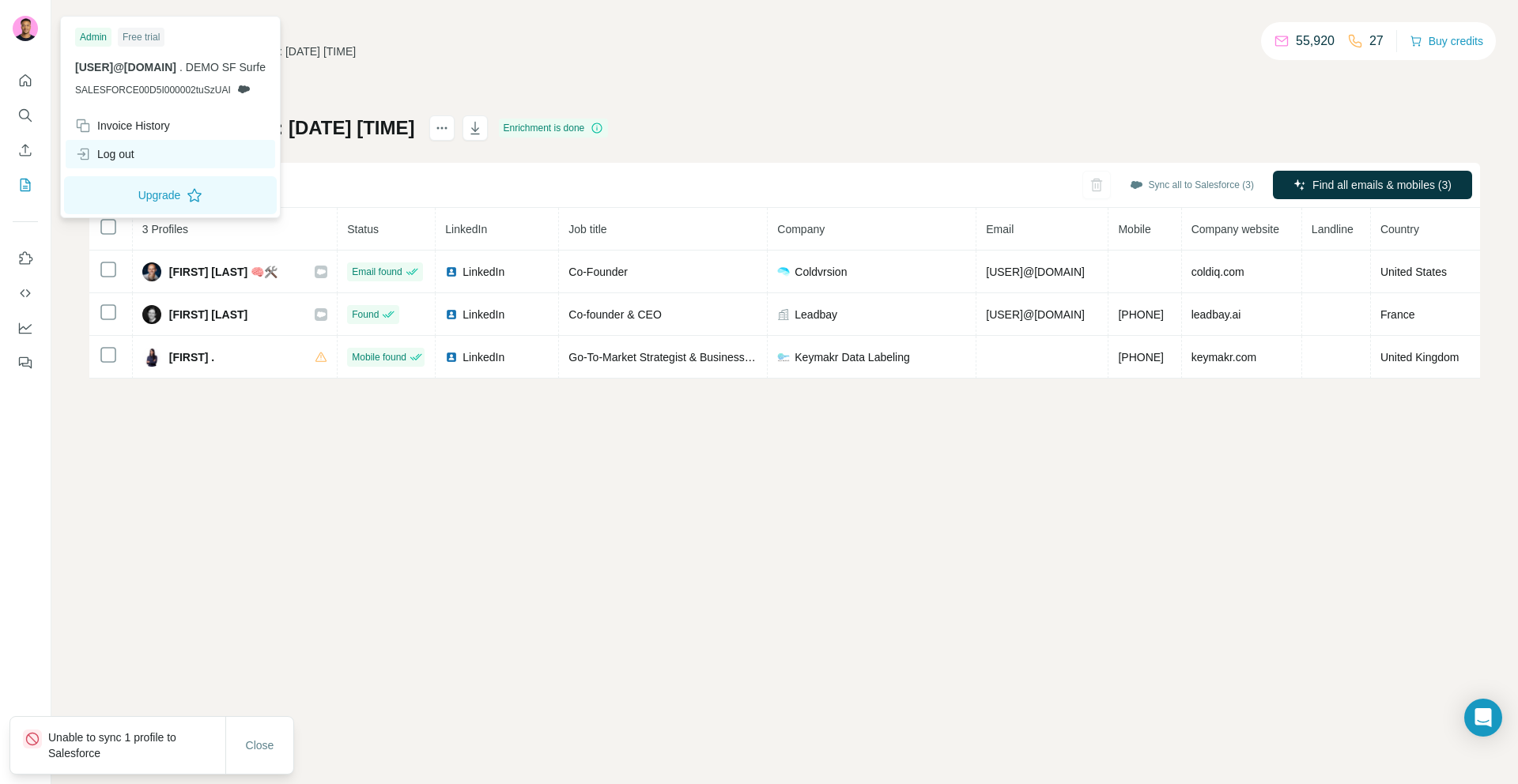 click on "Log out" at bounding box center [104, 154] 